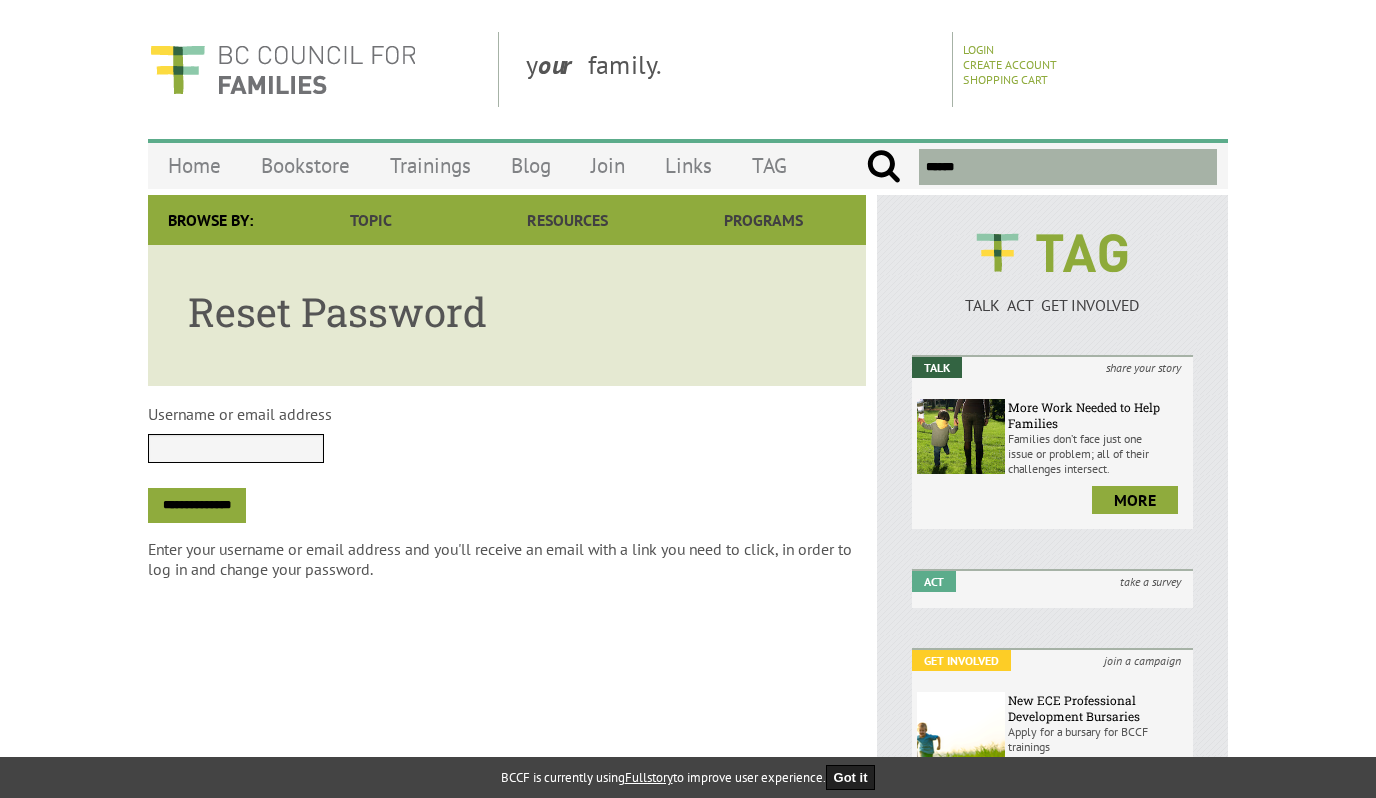scroll, scrollTop: 0, scrollLeft: 0, axis: both 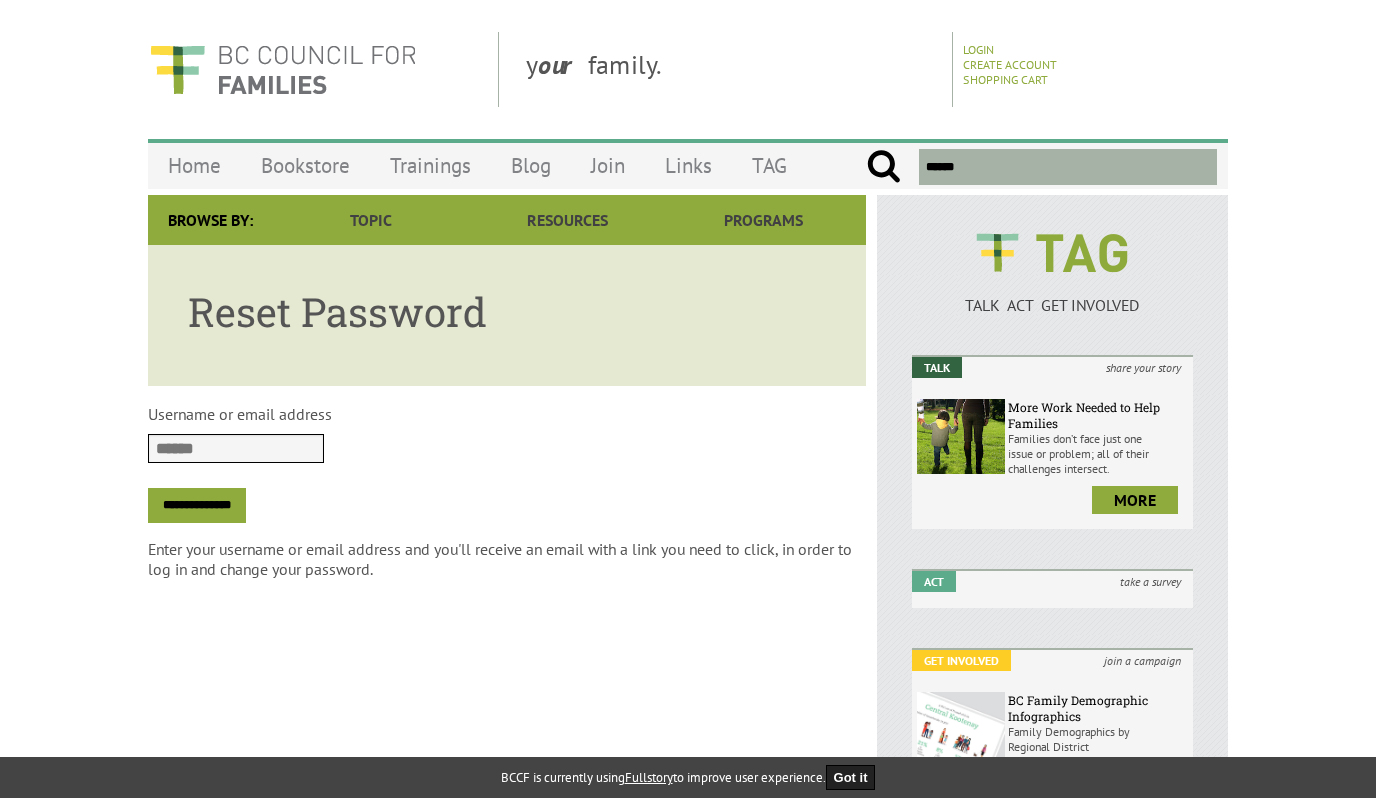 click on "**********" at bounding box center (197, 505) 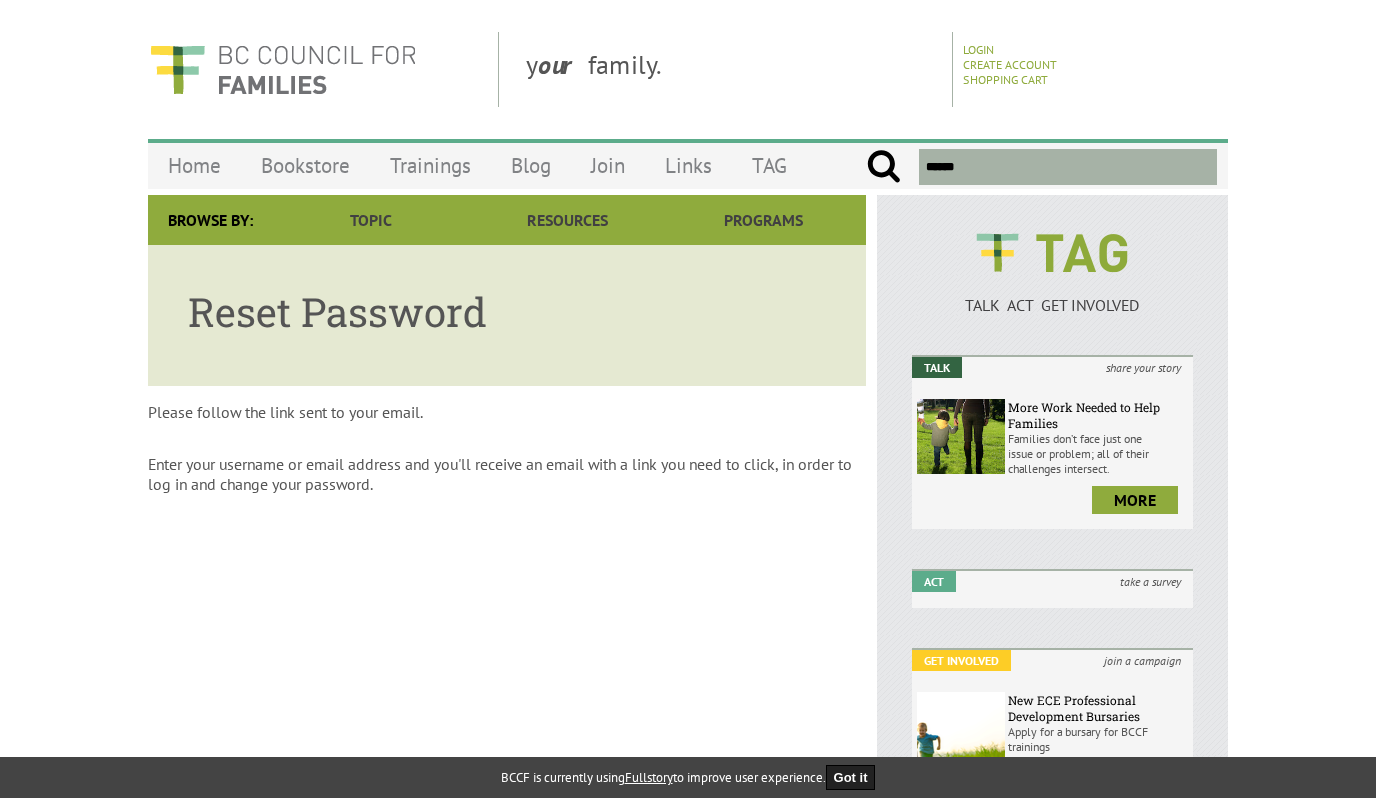 scroll, scrollTop: 0, scrollLeft: 0, axis: both 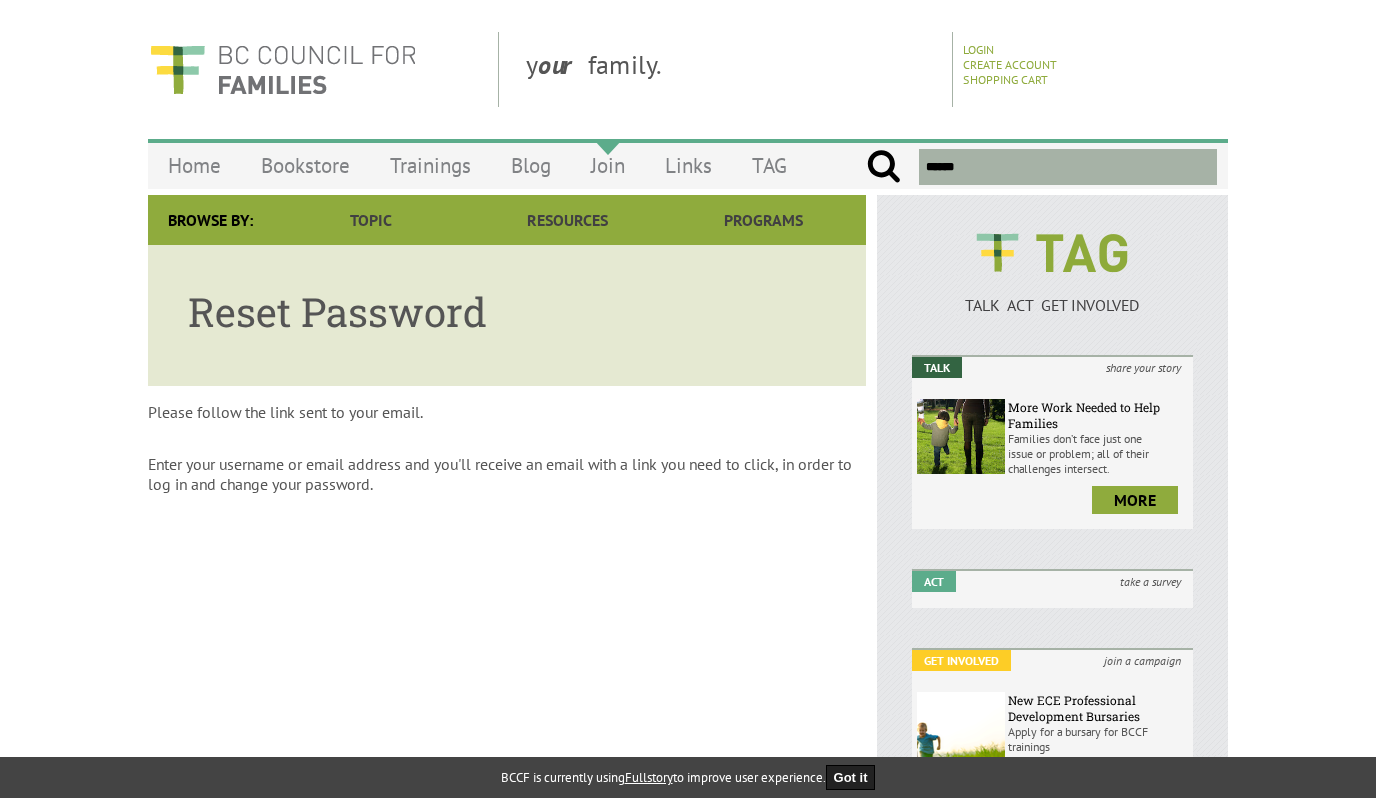 click on "Join" at bounding box center (608, 165) 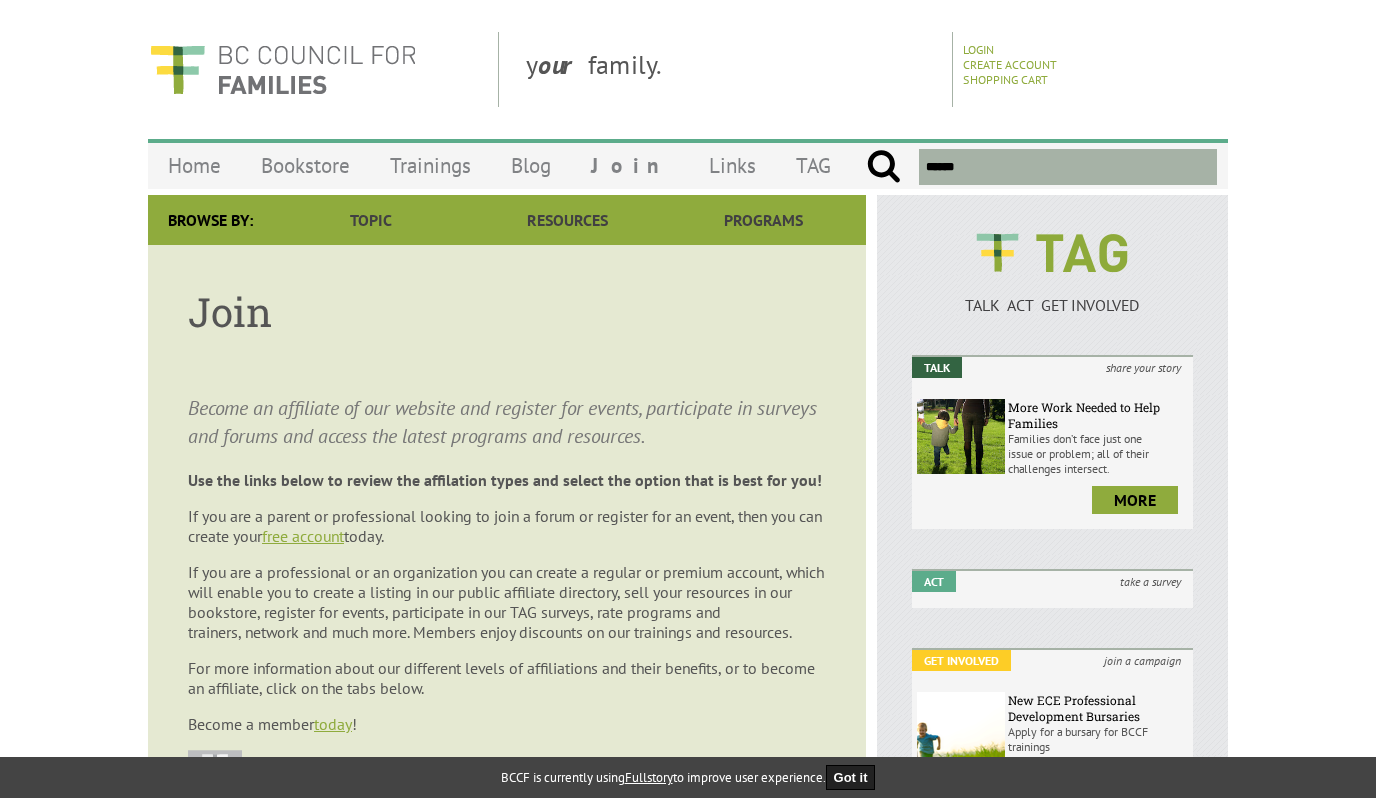 scroll, scrollTop: 0, scrollLeft: 0, axis: both 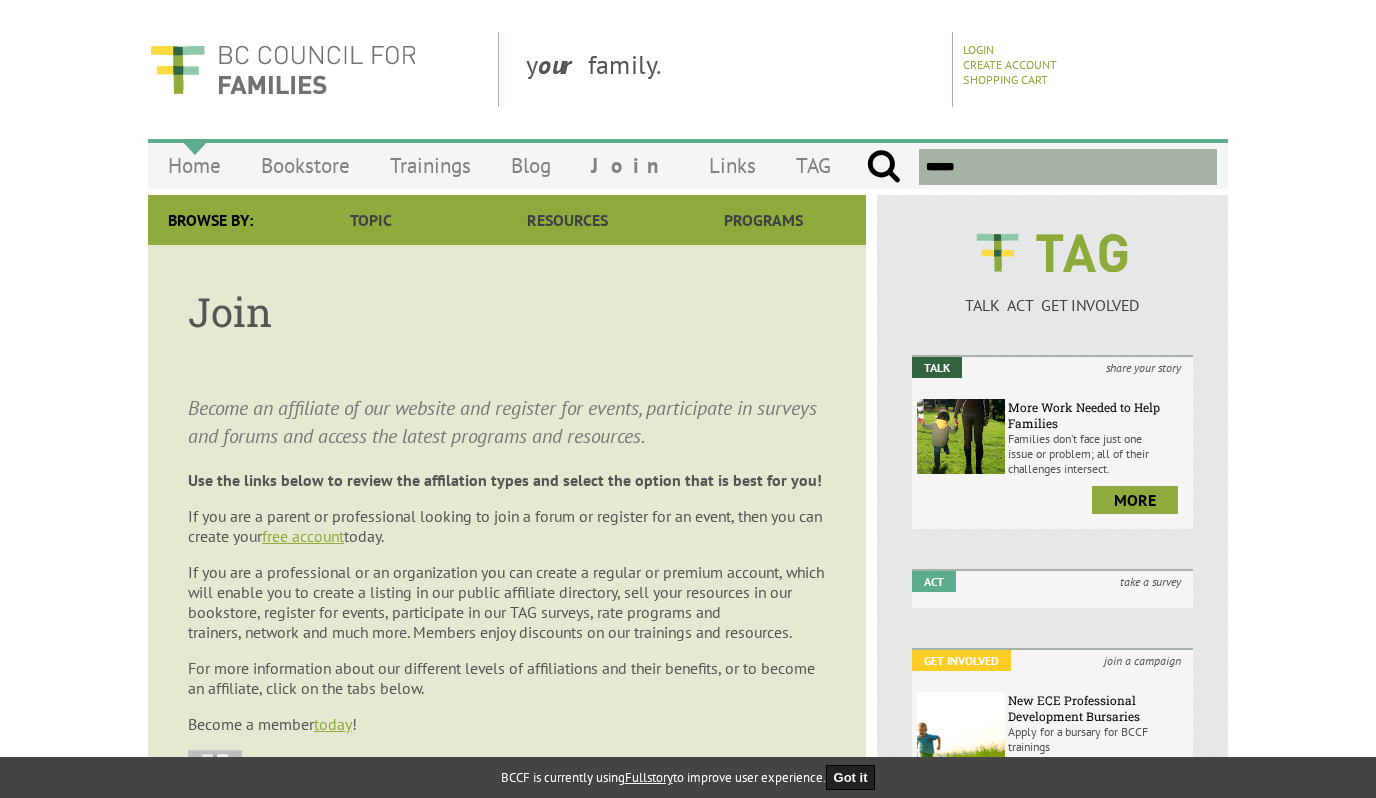click on "Home" at bounding box center (194, 165) 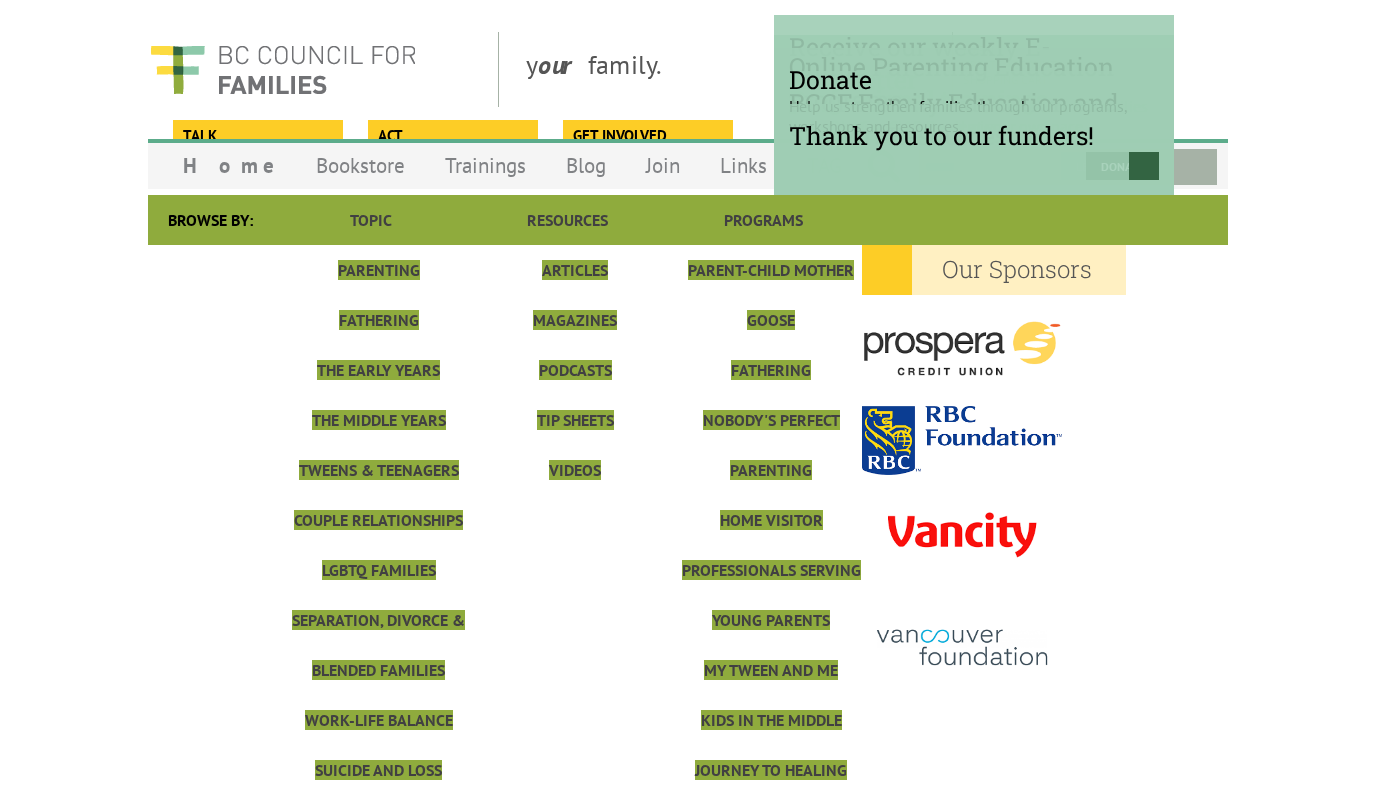 scroll, scrollTop: 0, scrollLeft: 0, axis: both 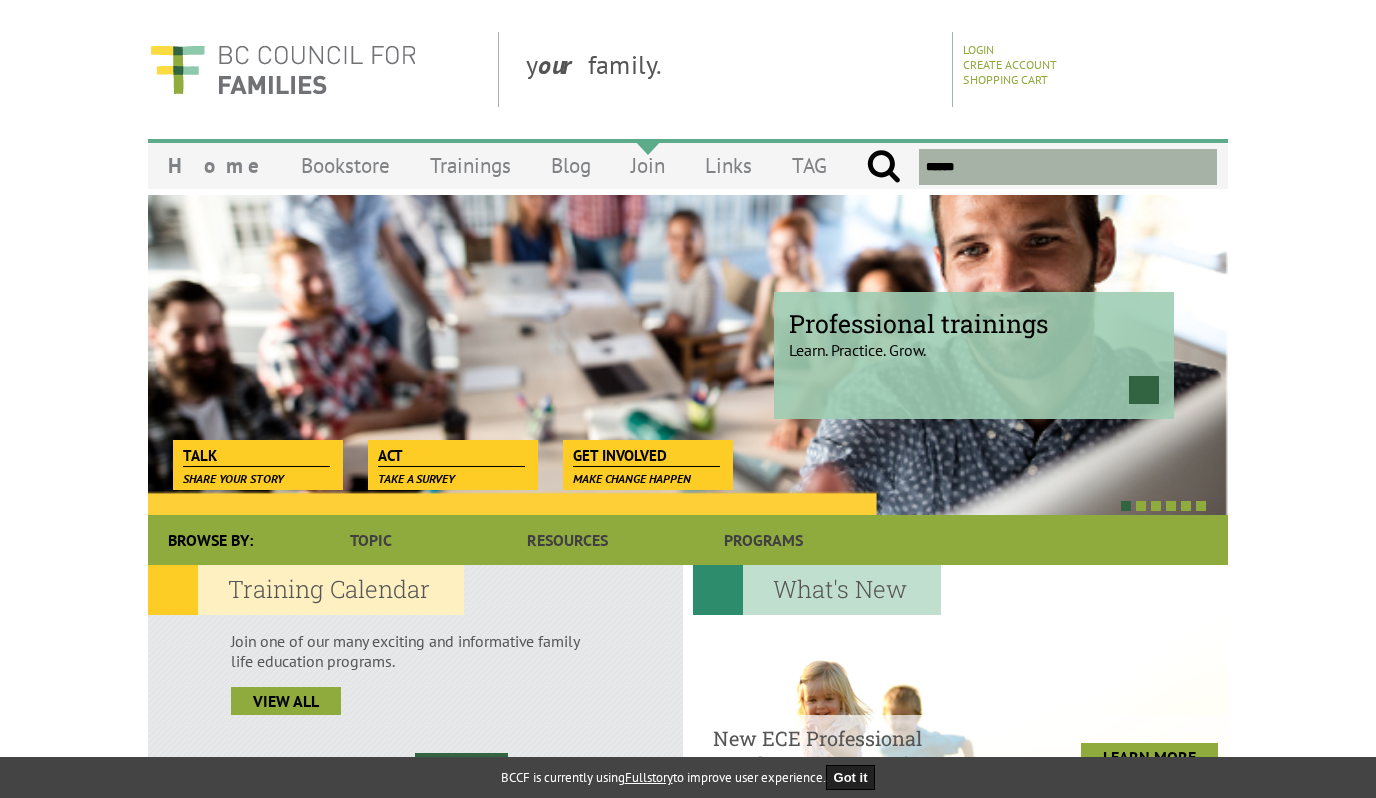 click on "Join" at bounding box center [648, 165] 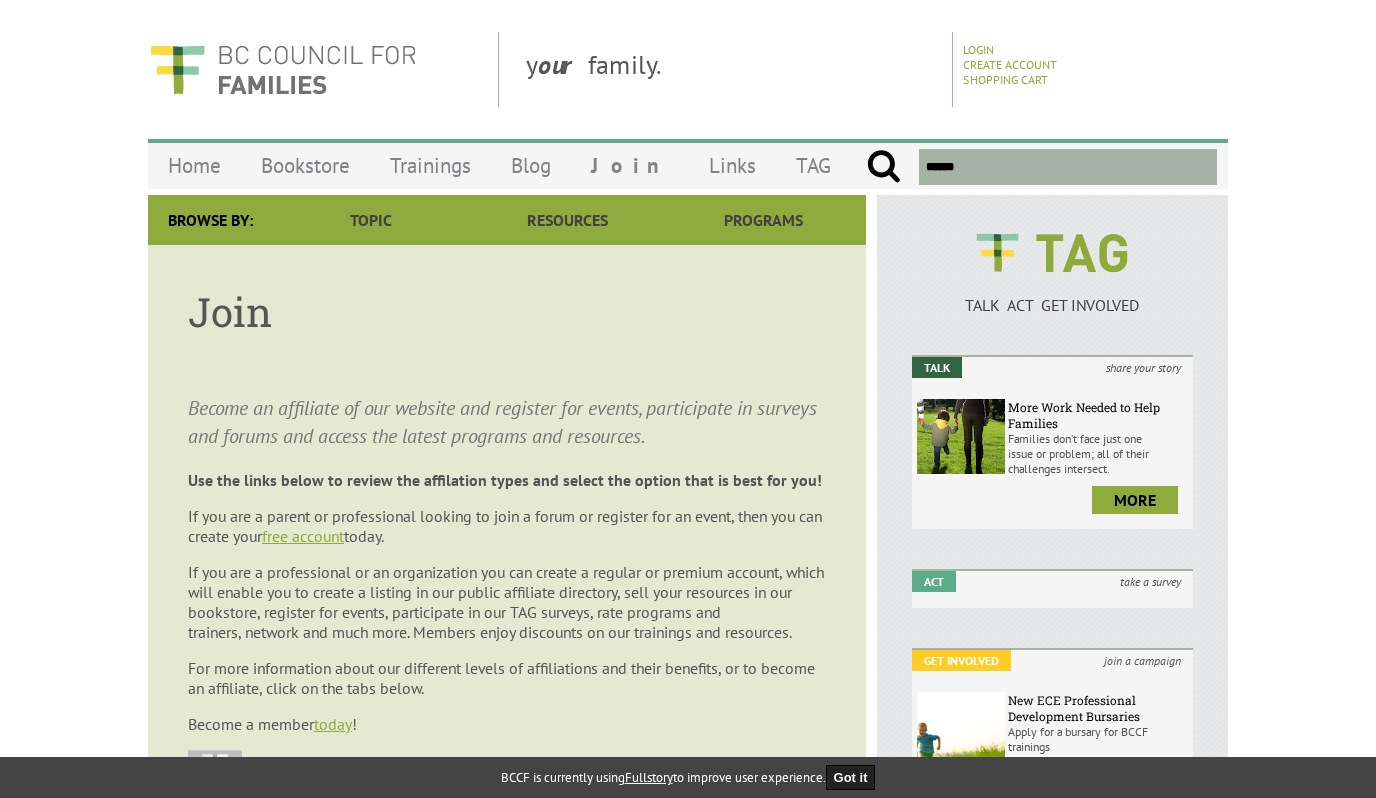 scroll, scrollTop: 0, scrollLeft: 0, axis: both 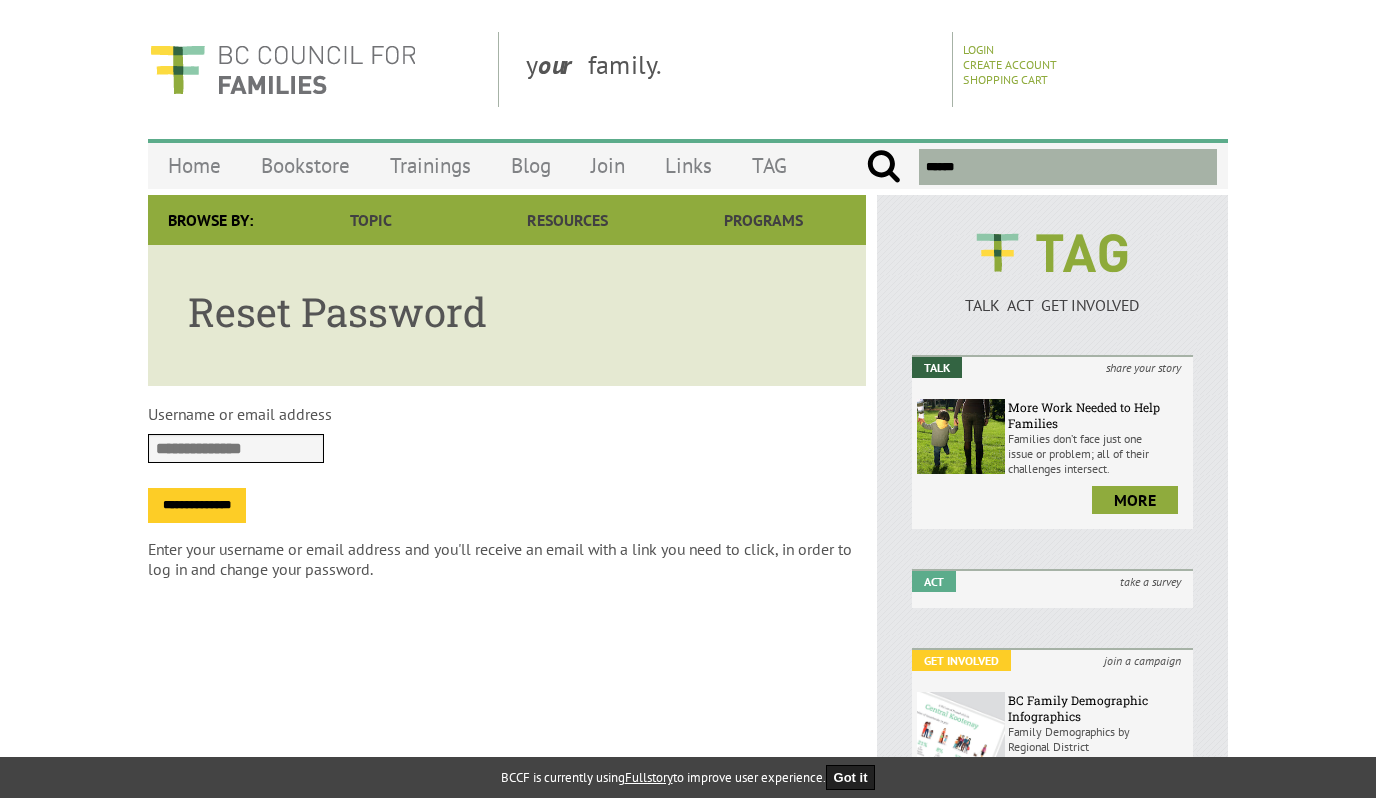 type on "**********" 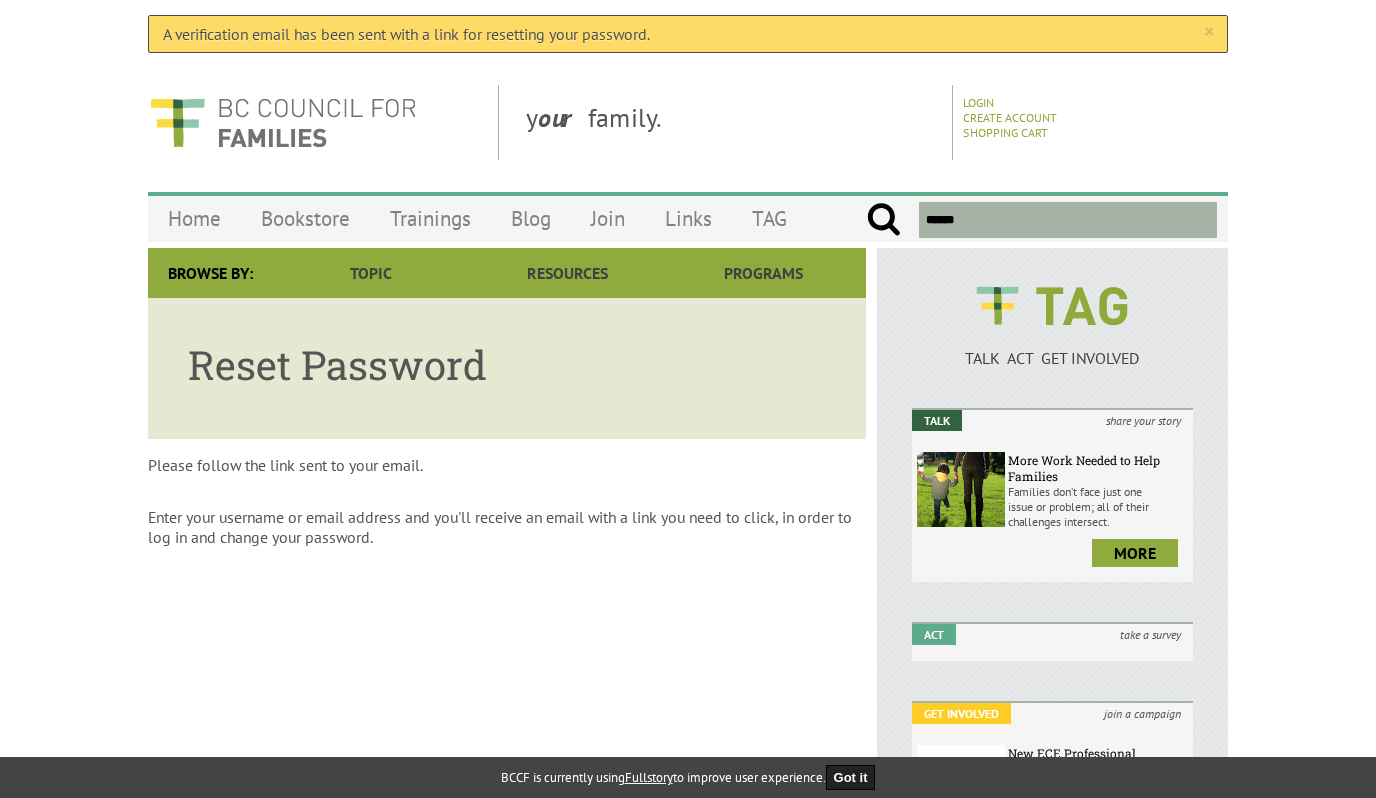 scroll, scrollTop: 0, scrollLeft: 0, axis: both 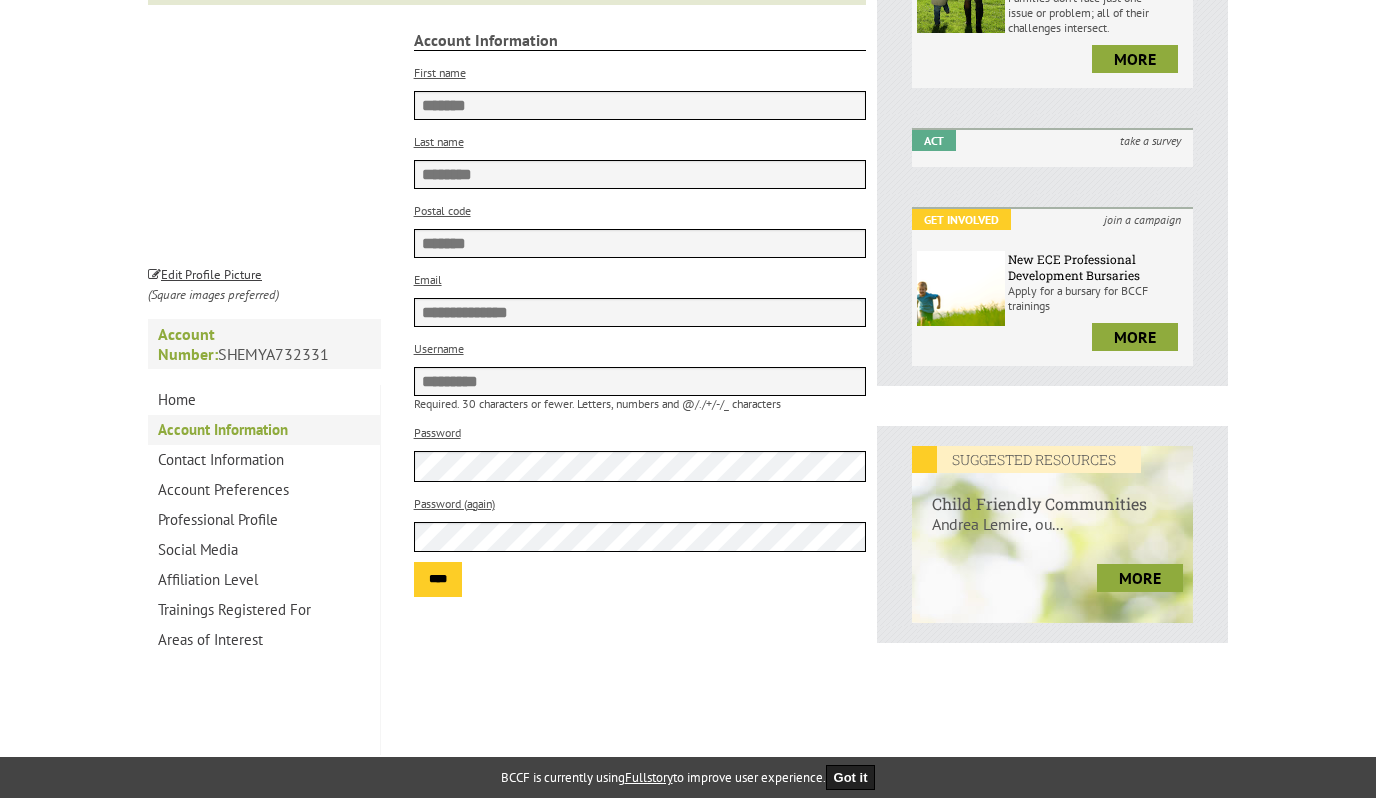 click on "****" at bounding box center [438, 579] 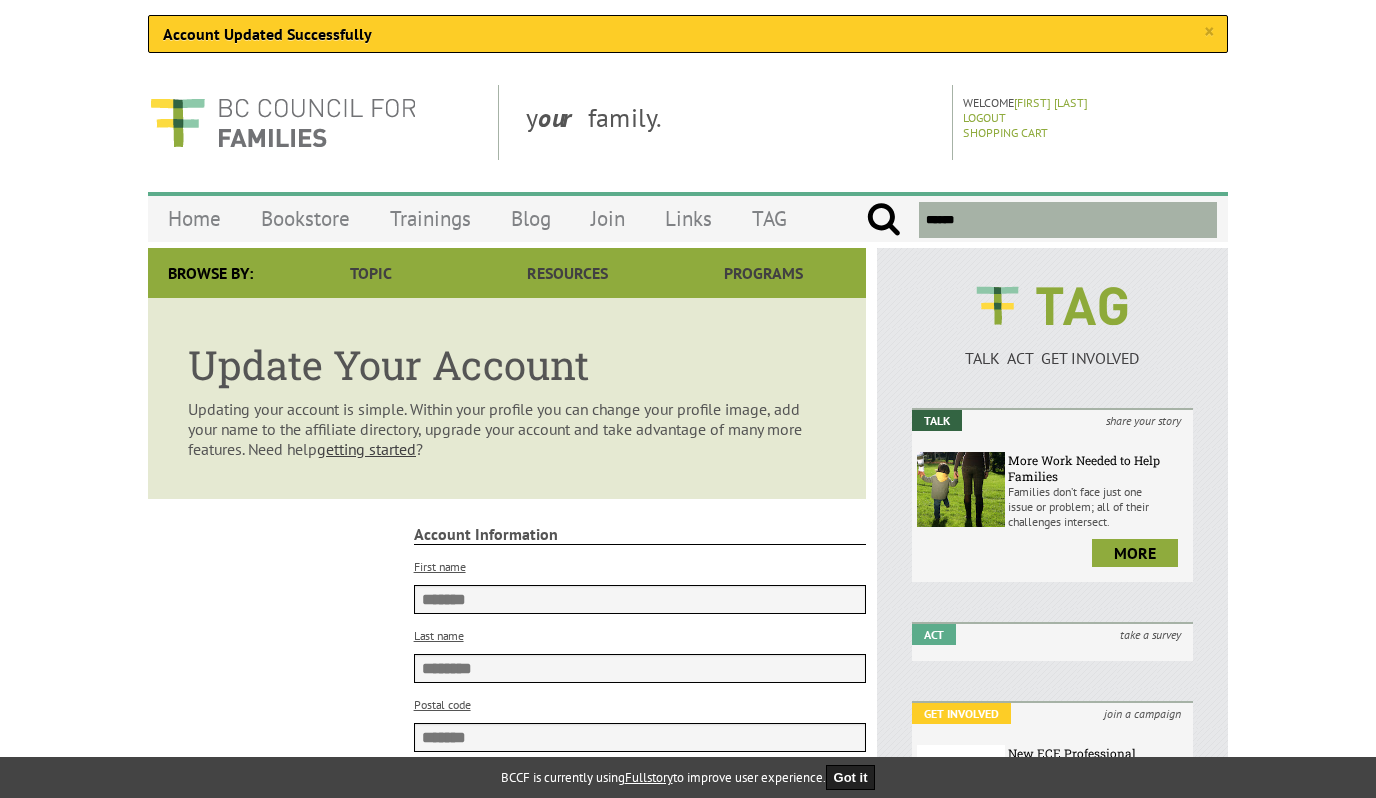 scroll, scrollTop: 0, scrollLeft: 0, axis: both 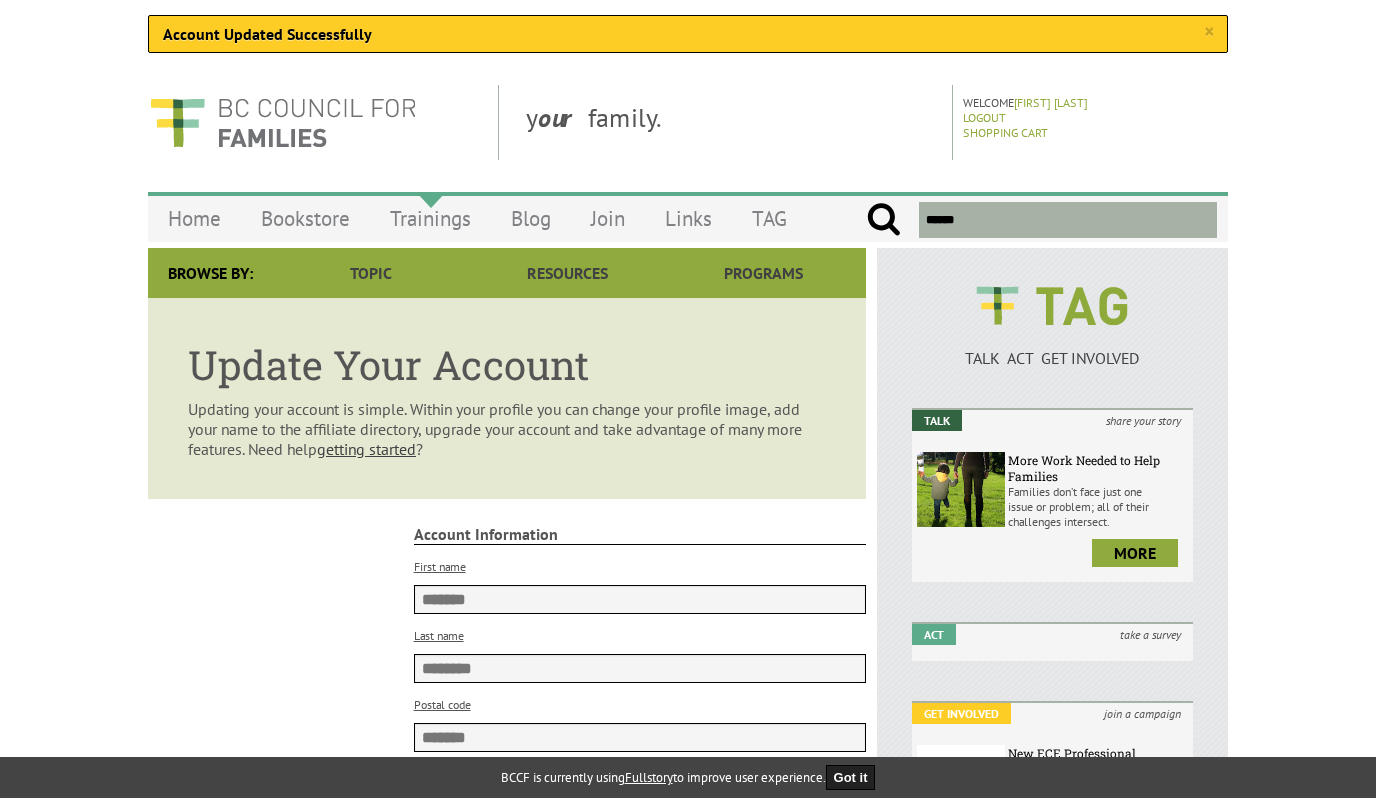 click on "Trainings" at bounding box center (430, 218) 